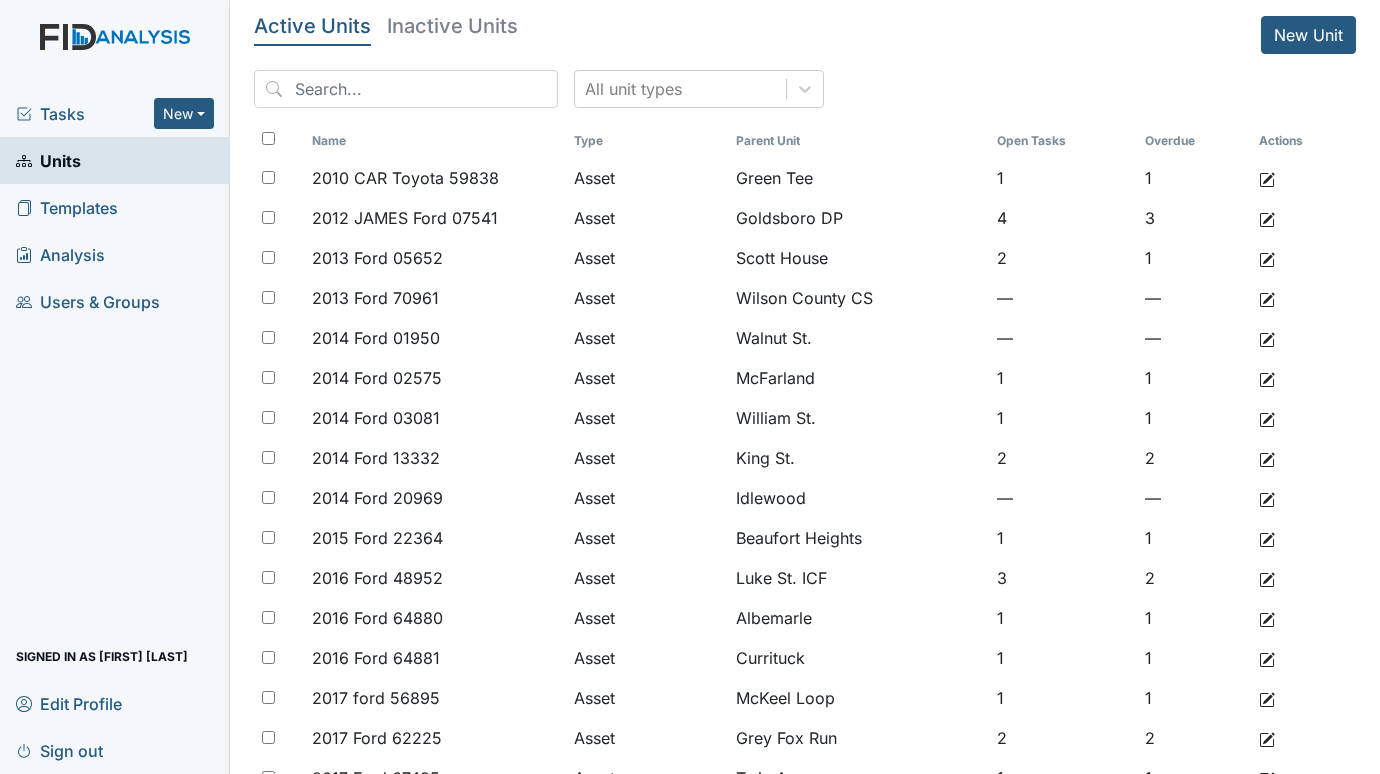 scroll, scrollTop: 0, scrollLeft: 0, axis: both 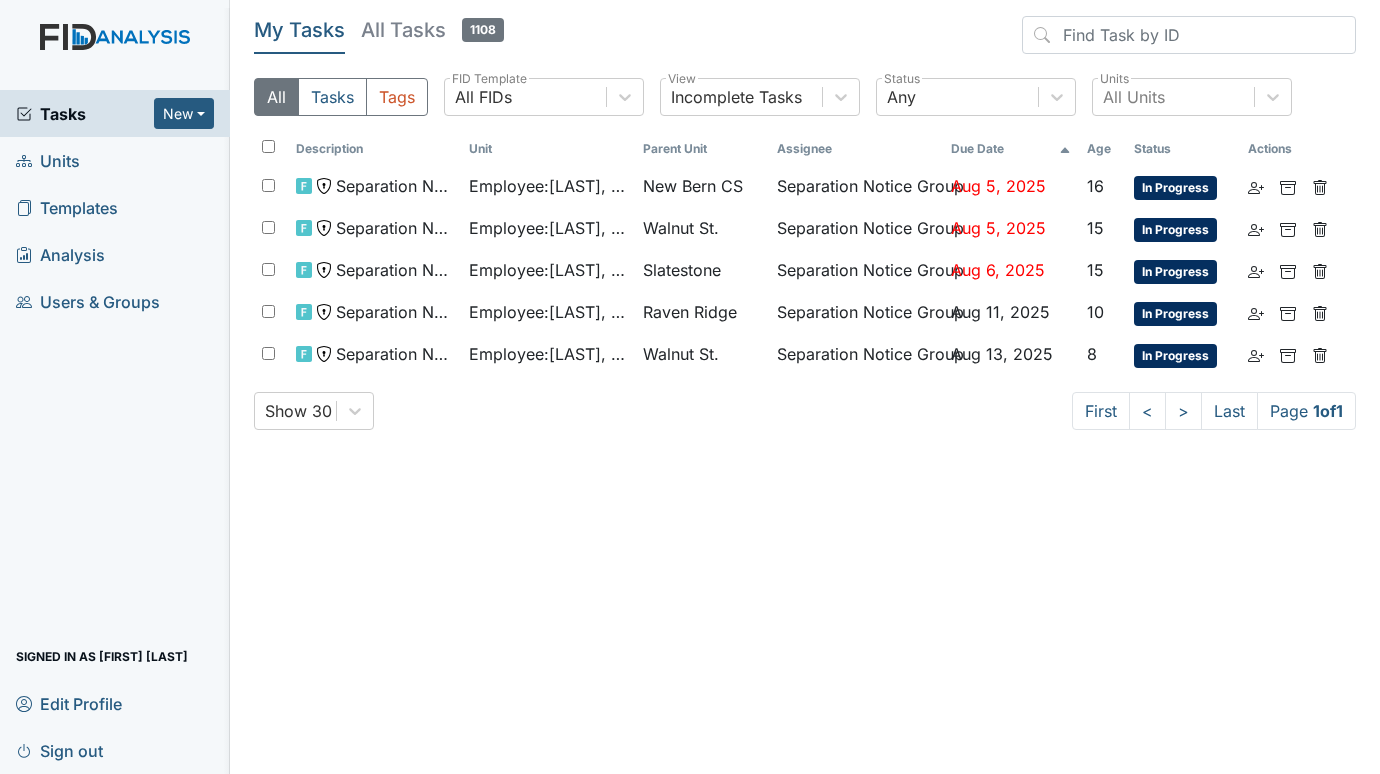 click on "Units" at bounding box center (48, 160) 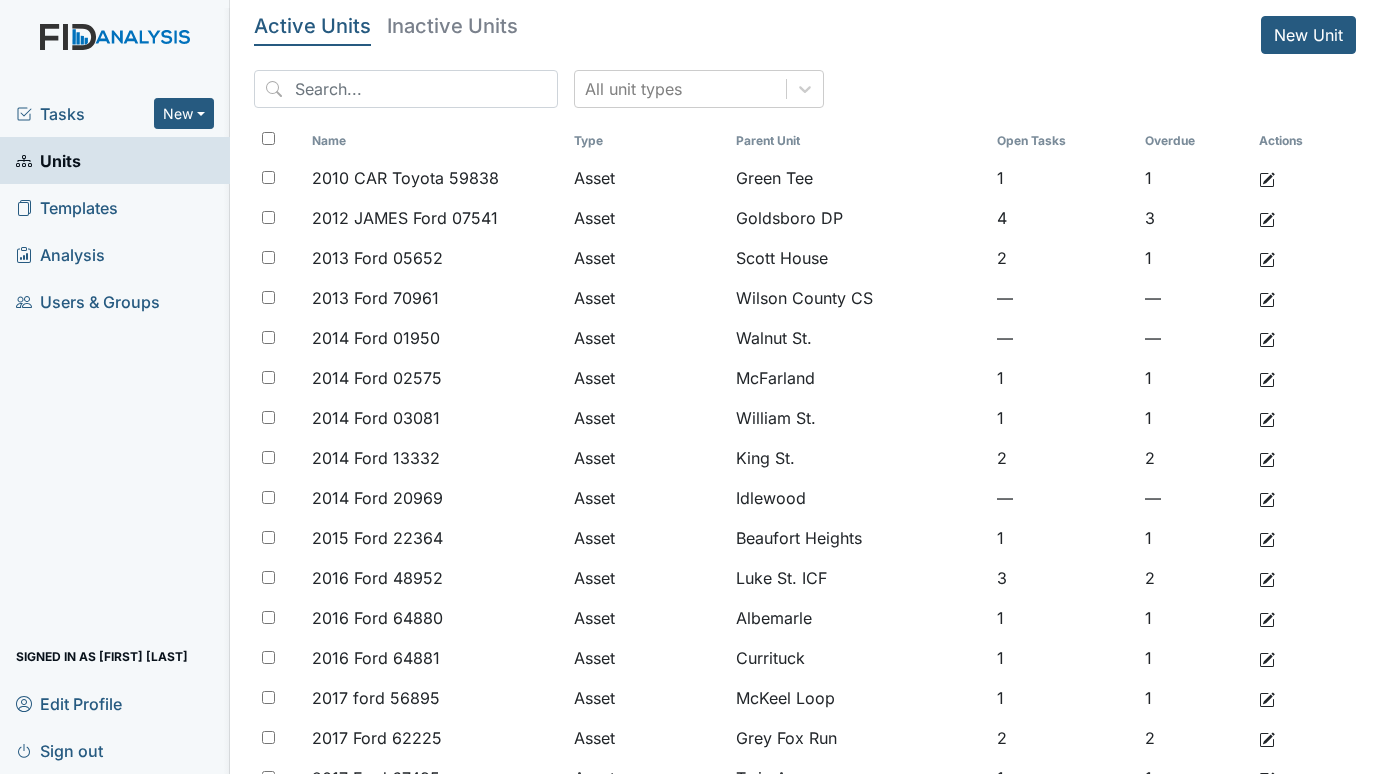 scroll, scrollTop: 0, scrollLeft: 0, axis: both 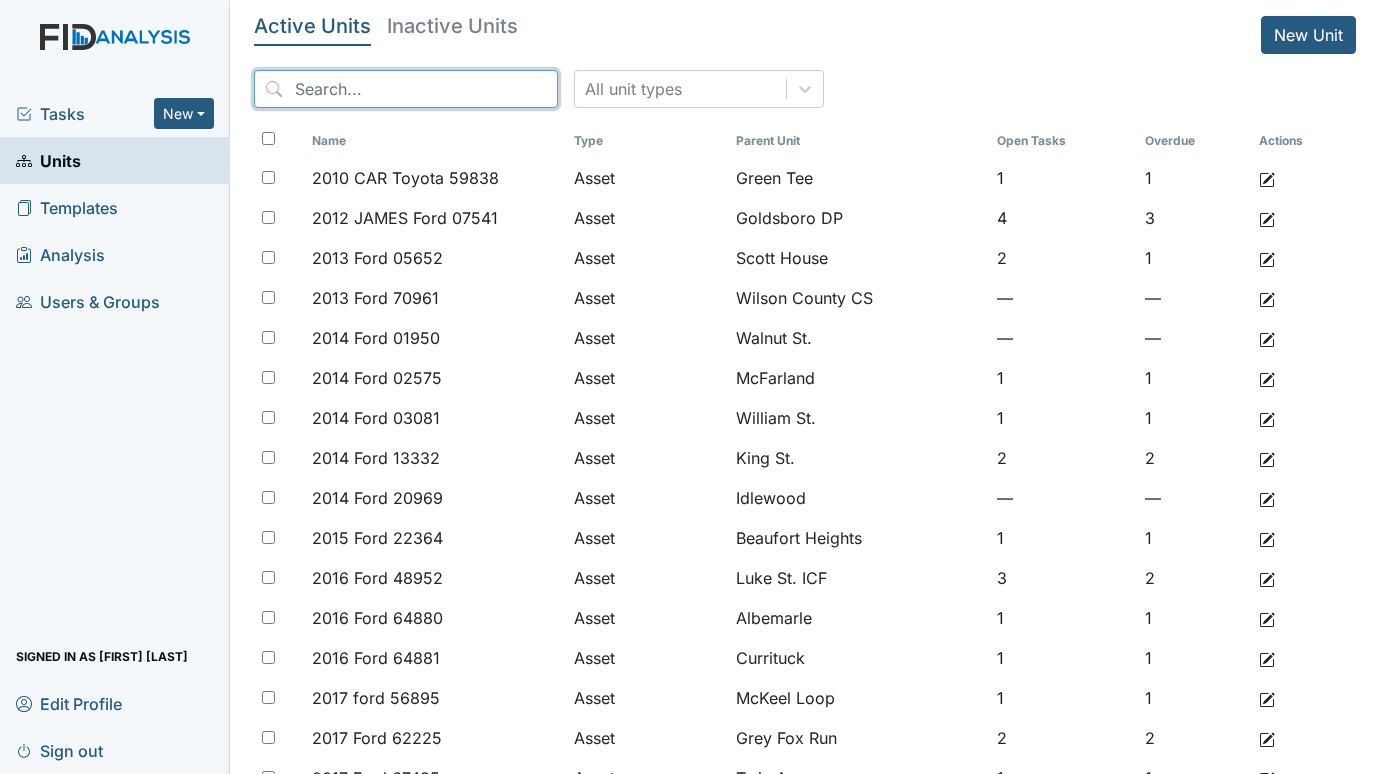 click at bounding box center (406, 89) 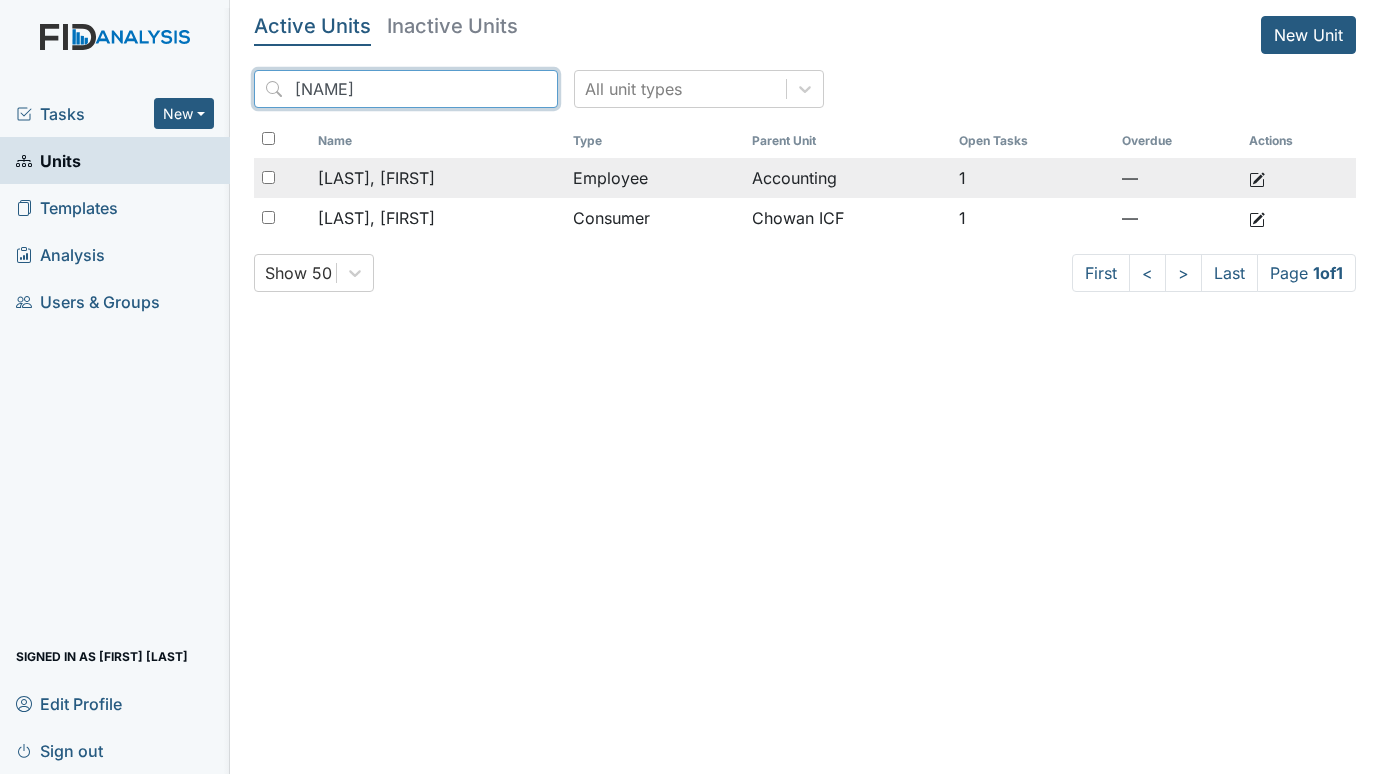 type on "heather" 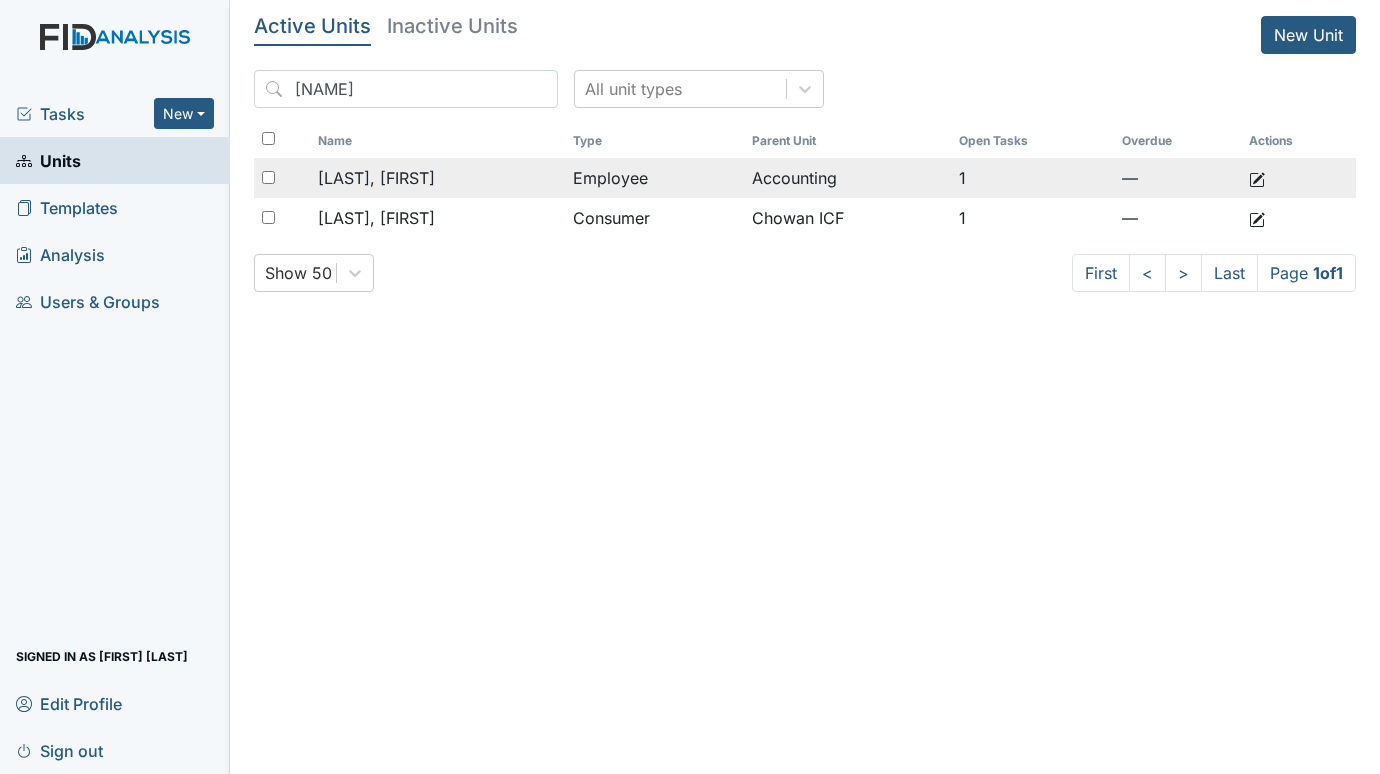 click on "MacDonald, Heather" at bounding box center (376, 178) 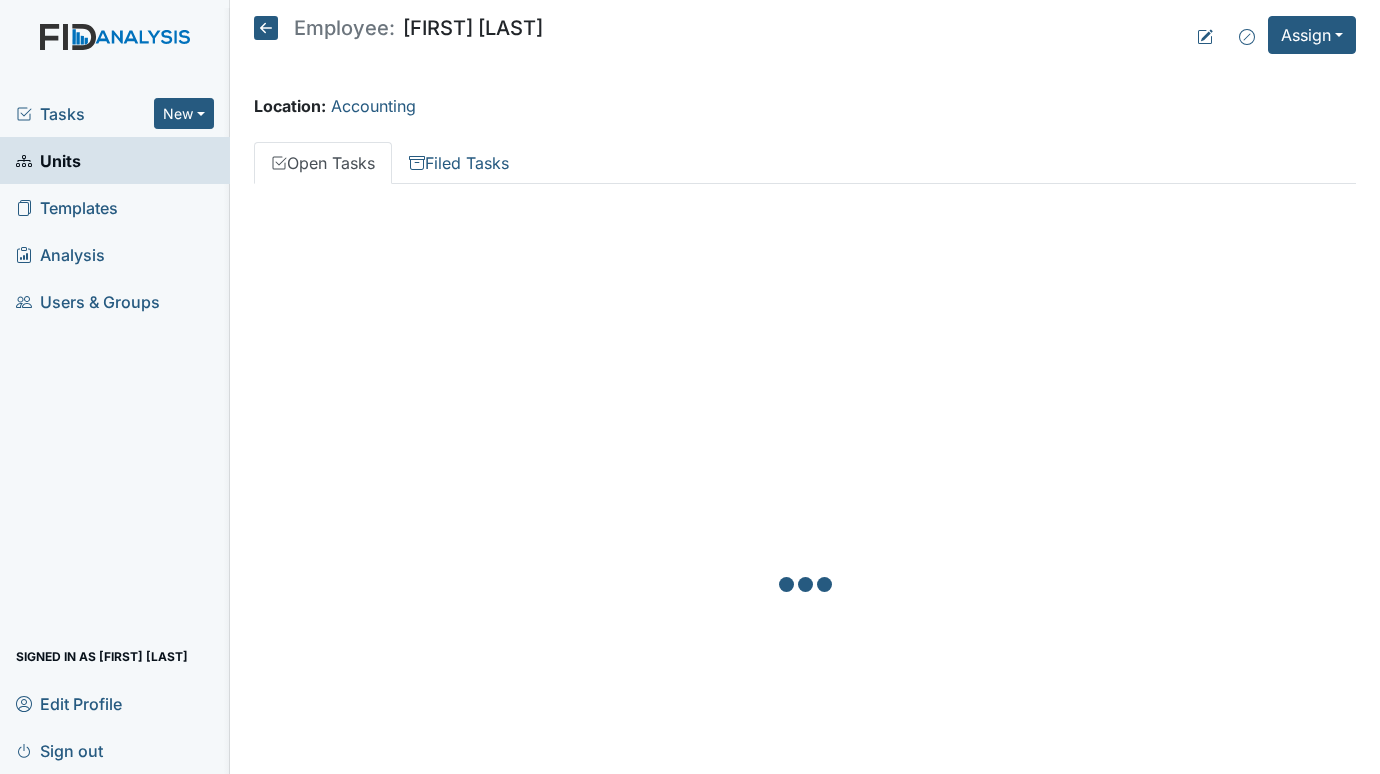 scroll, scrollTop: 0, scrollLeft: 0, axis: both 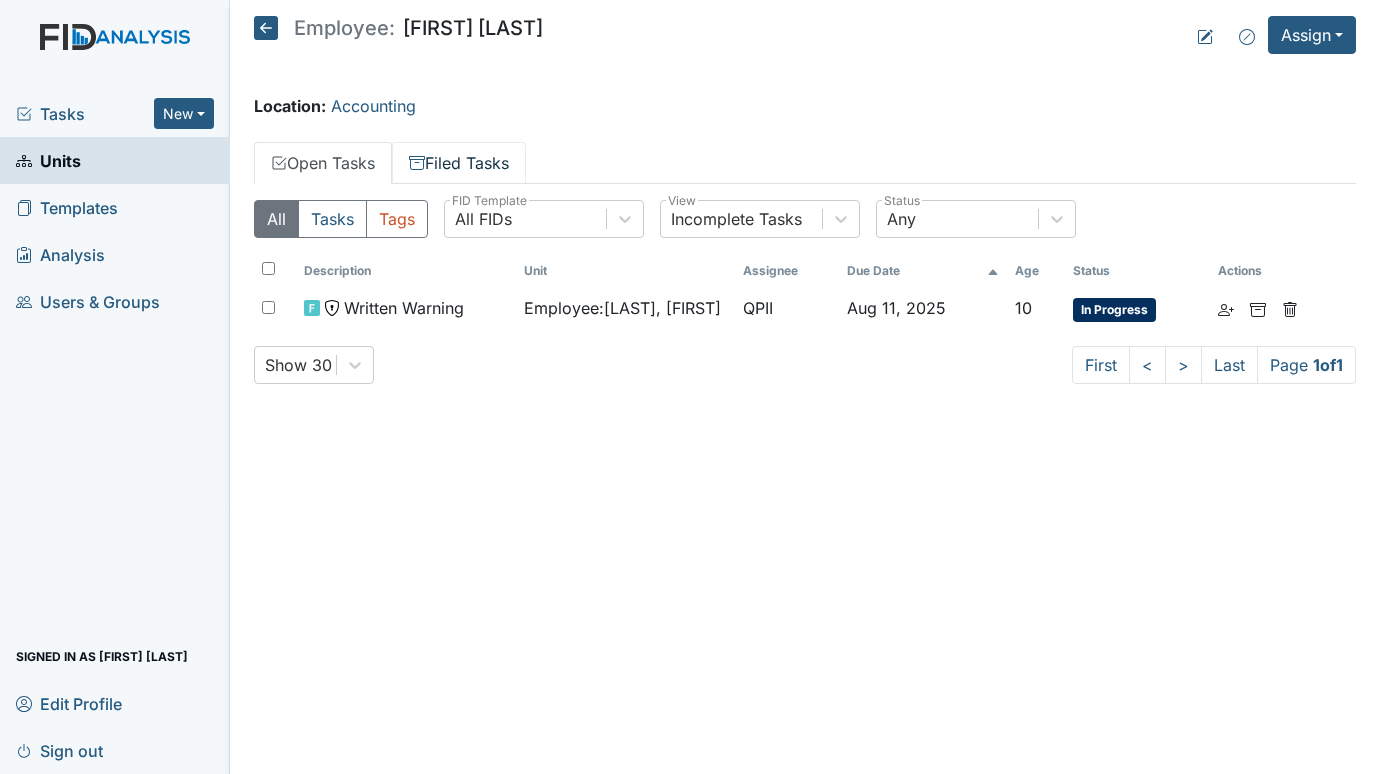 click on "Filed Tasks" at bounding box center [459, 163] 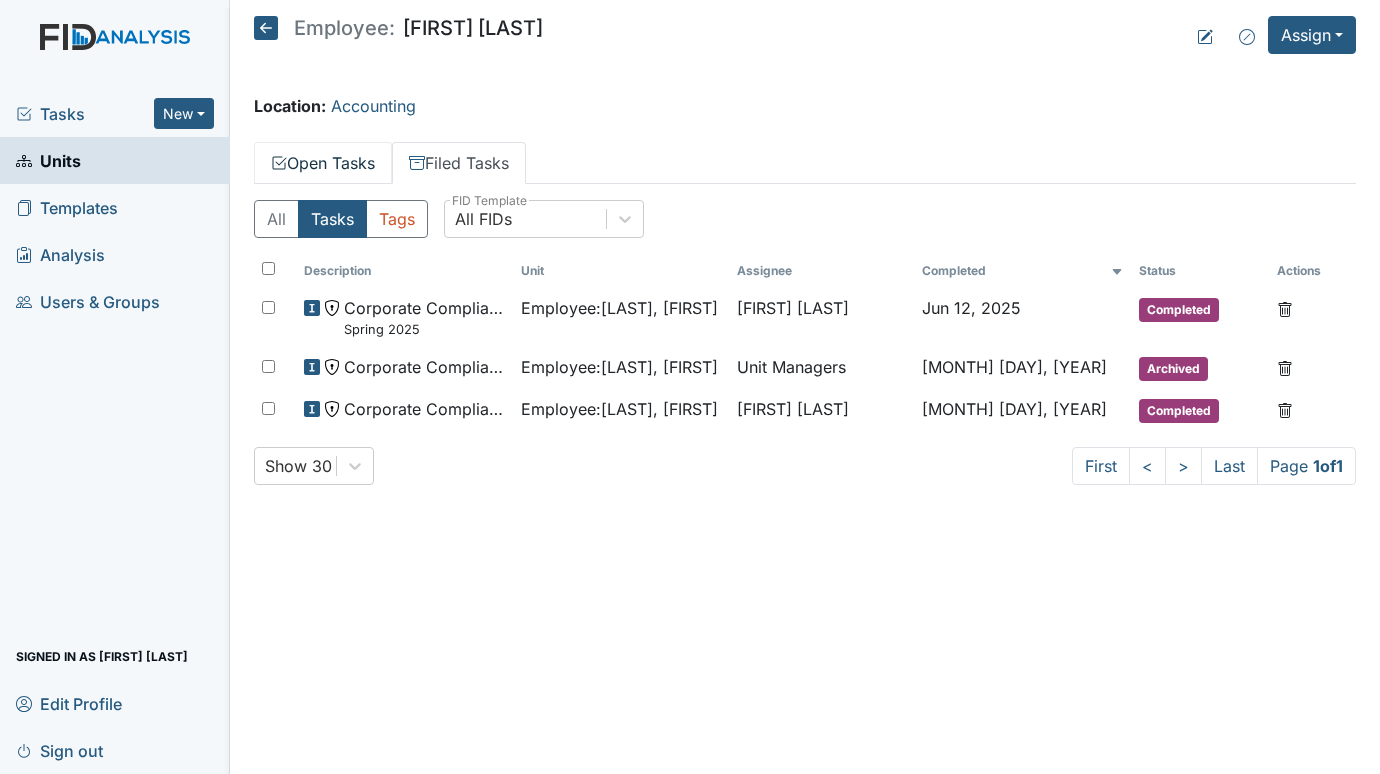 click on "Open Tasks" at bounding box center (323, 163) 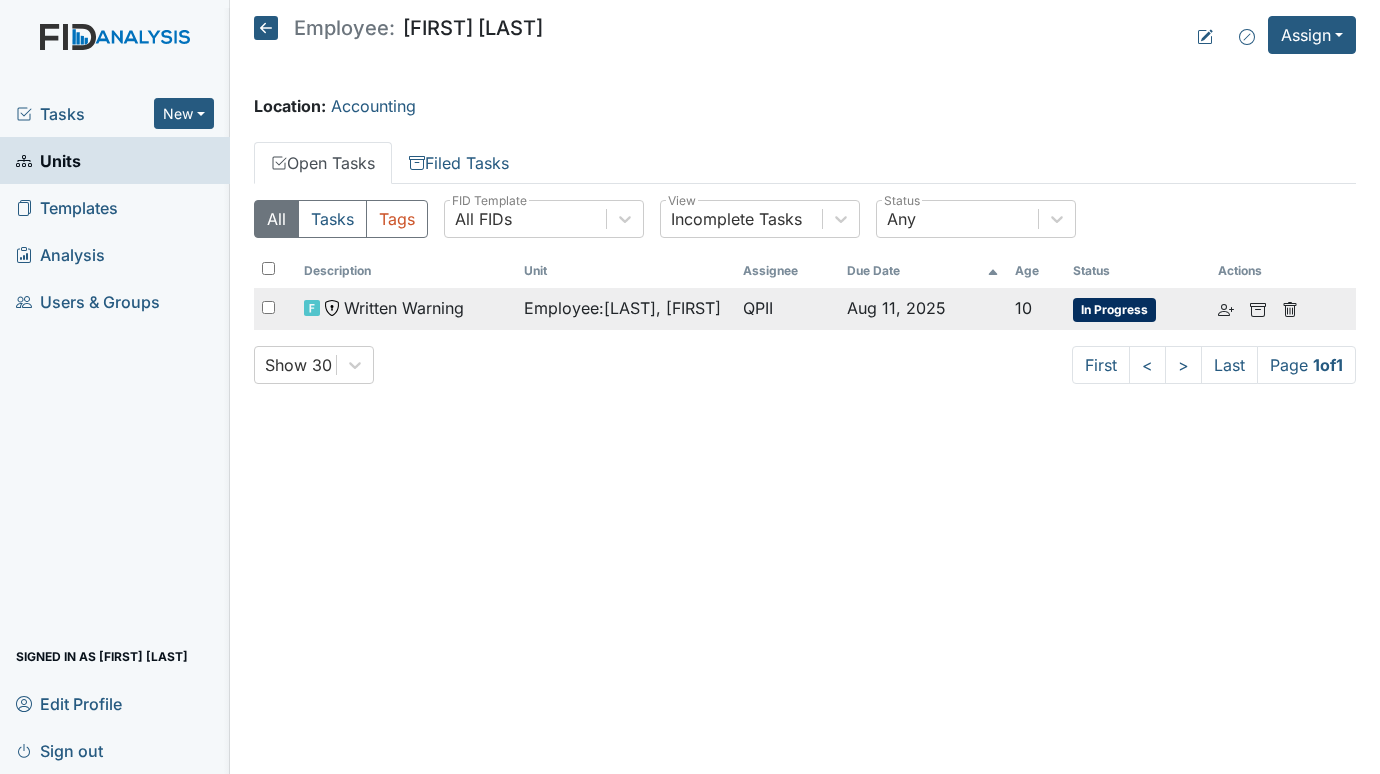click on "Written Warning" at bounding box center [404, 308] 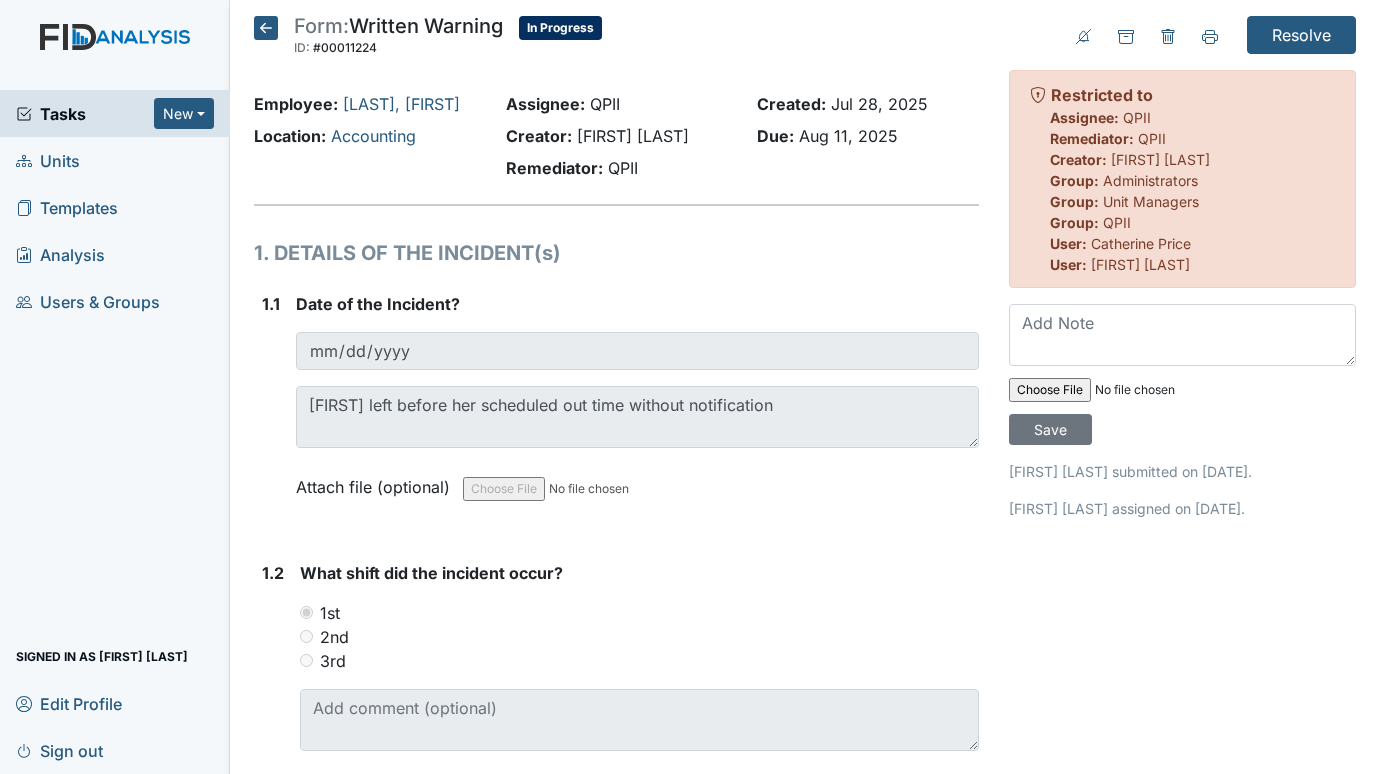 scroll, scrollTop: 0, scrollLeft: 0, axis: both 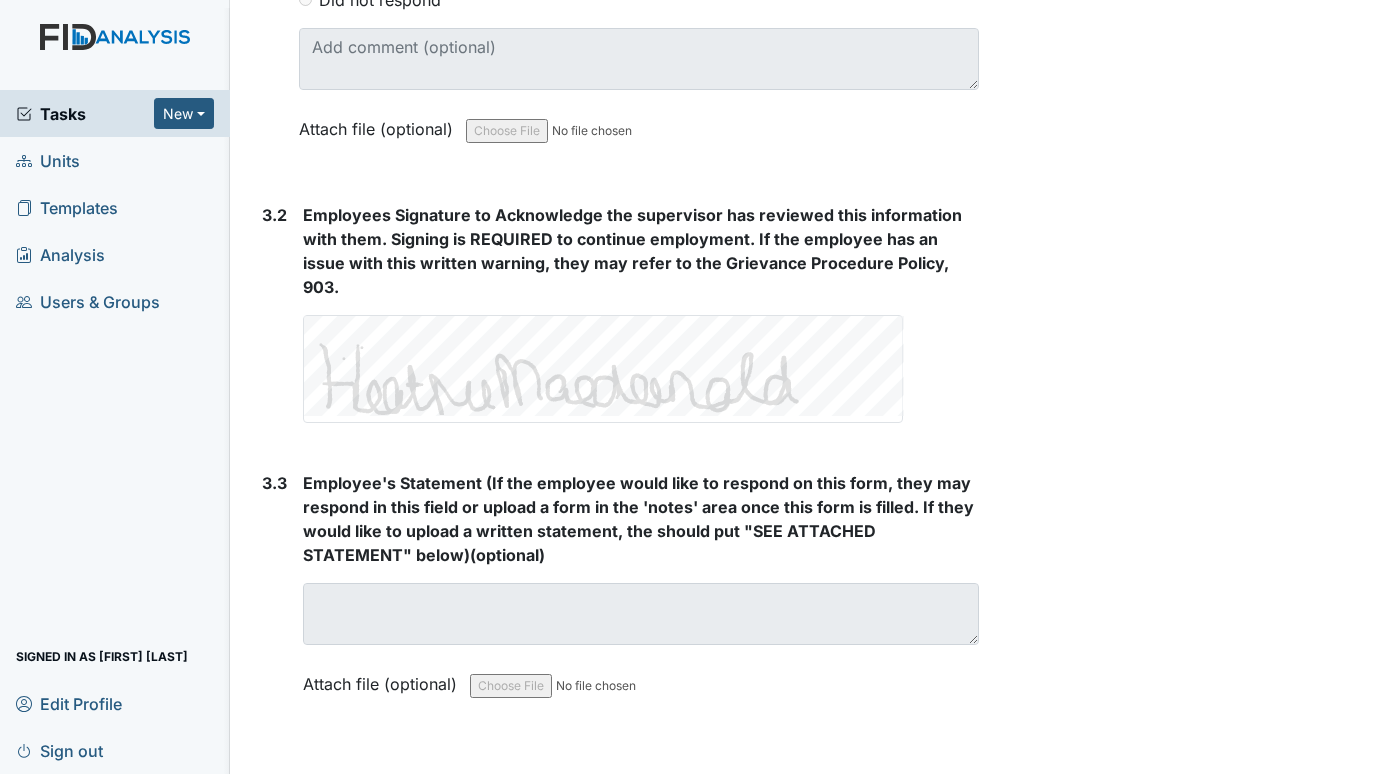 click on "Units" at bounding box center (48, 160) 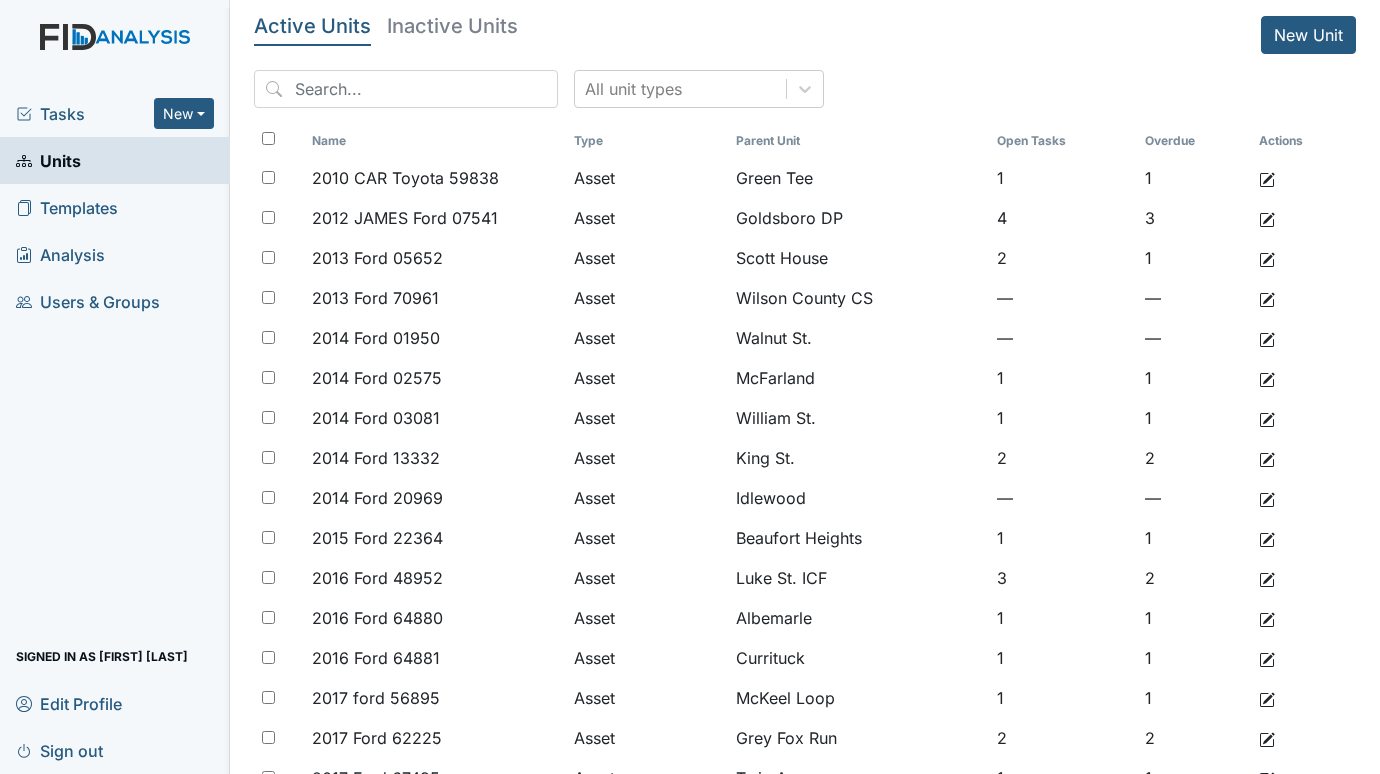 scroll, scrollTop: 0, scrollLeft: 0, axis: both 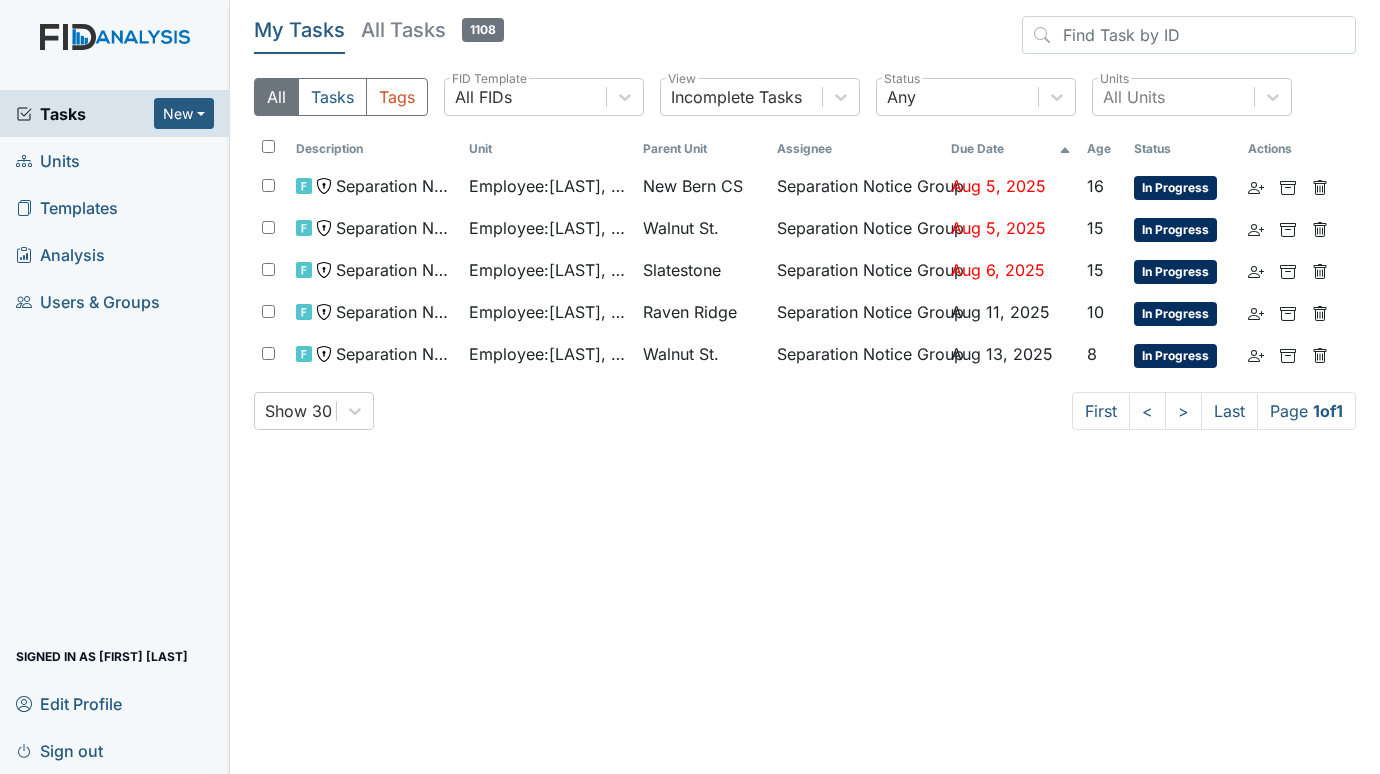 click on "Units" at bounding box center (48, 160) 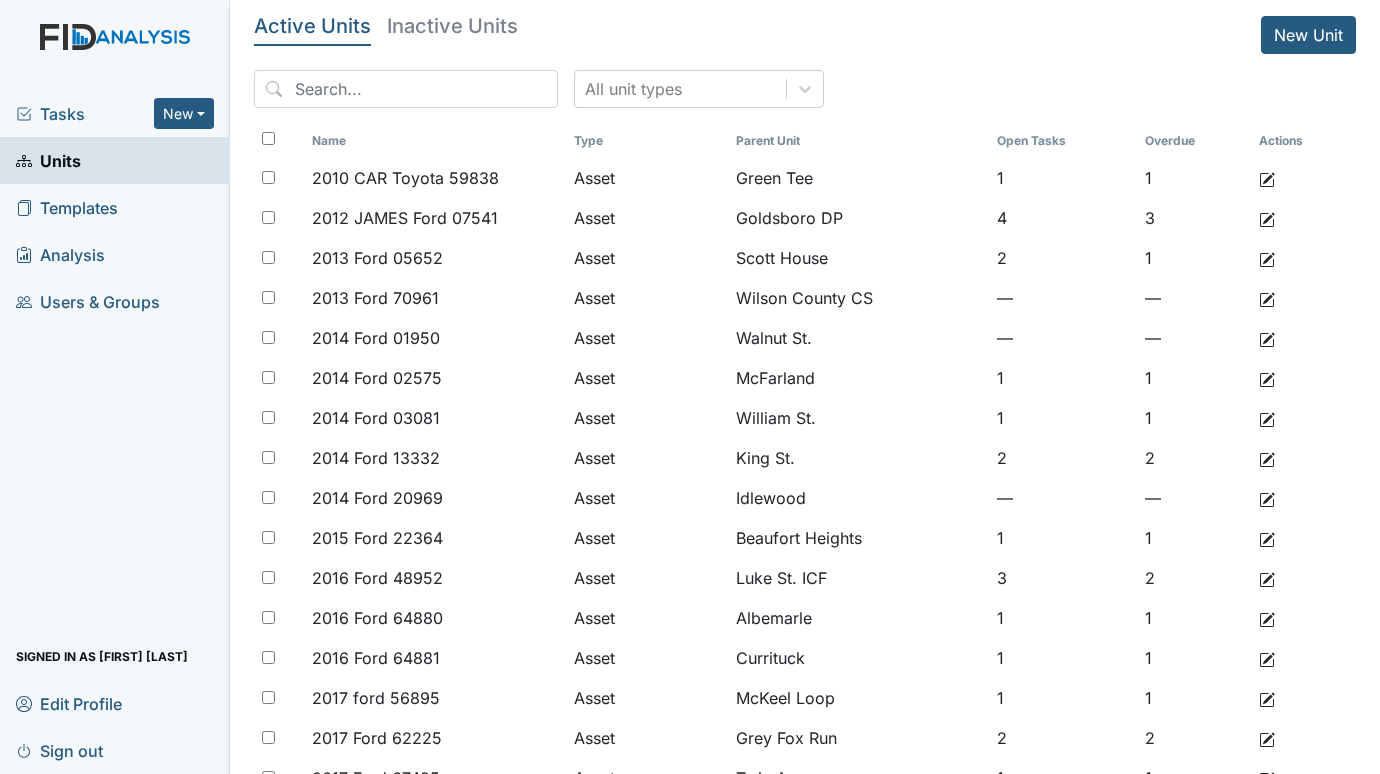 scroll, scrollTop: 0, scrollLeft: 0, axis: both 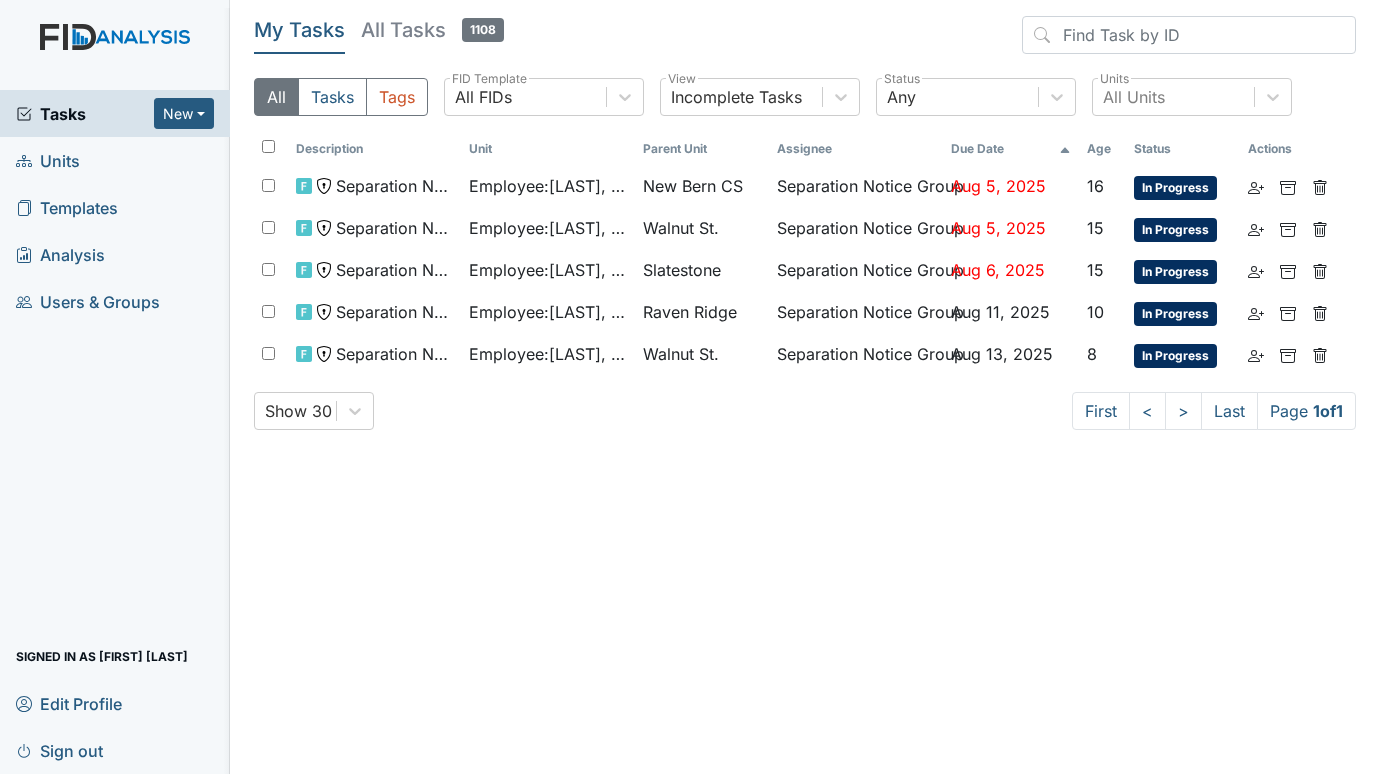 click on "Units" at bounding box center [48, 160] 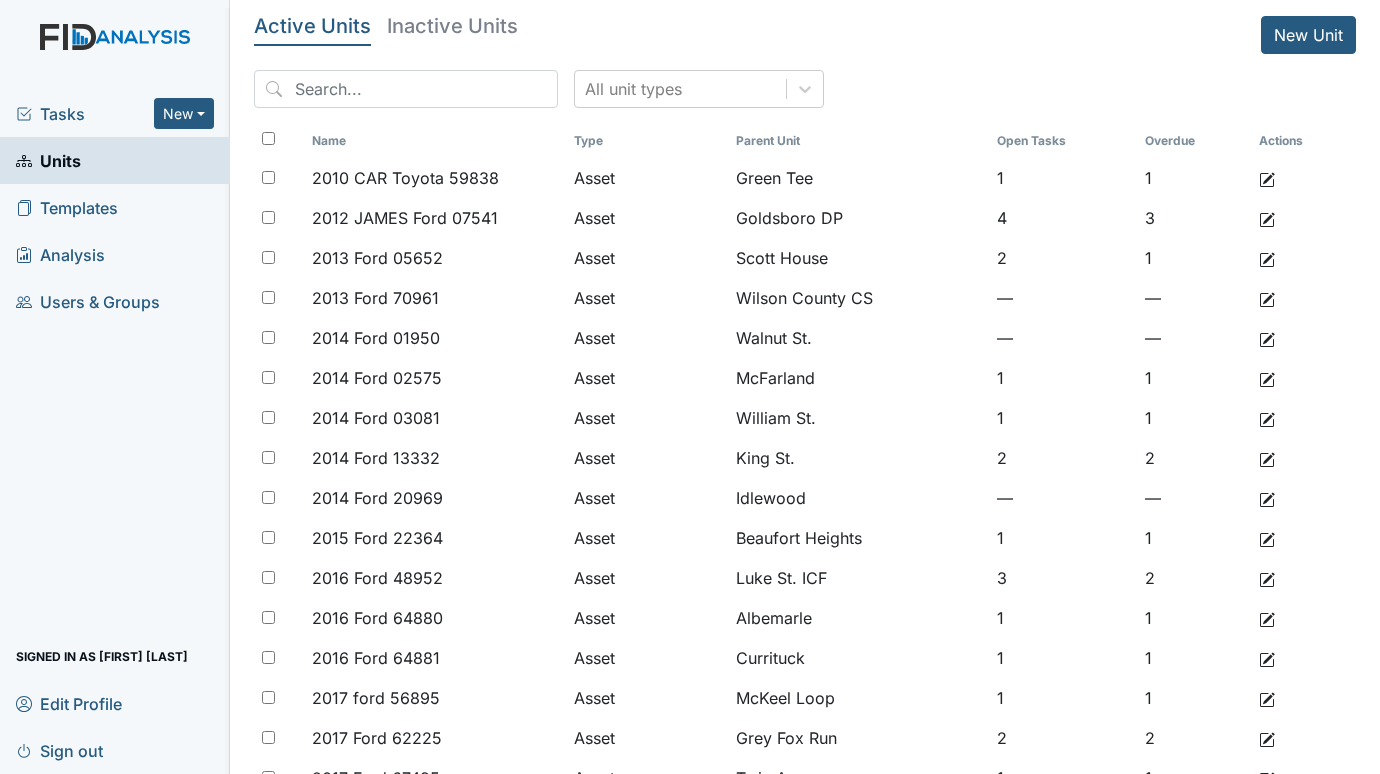 scroll, scrollTop: 0, scrollLeft: 0, axis: both 